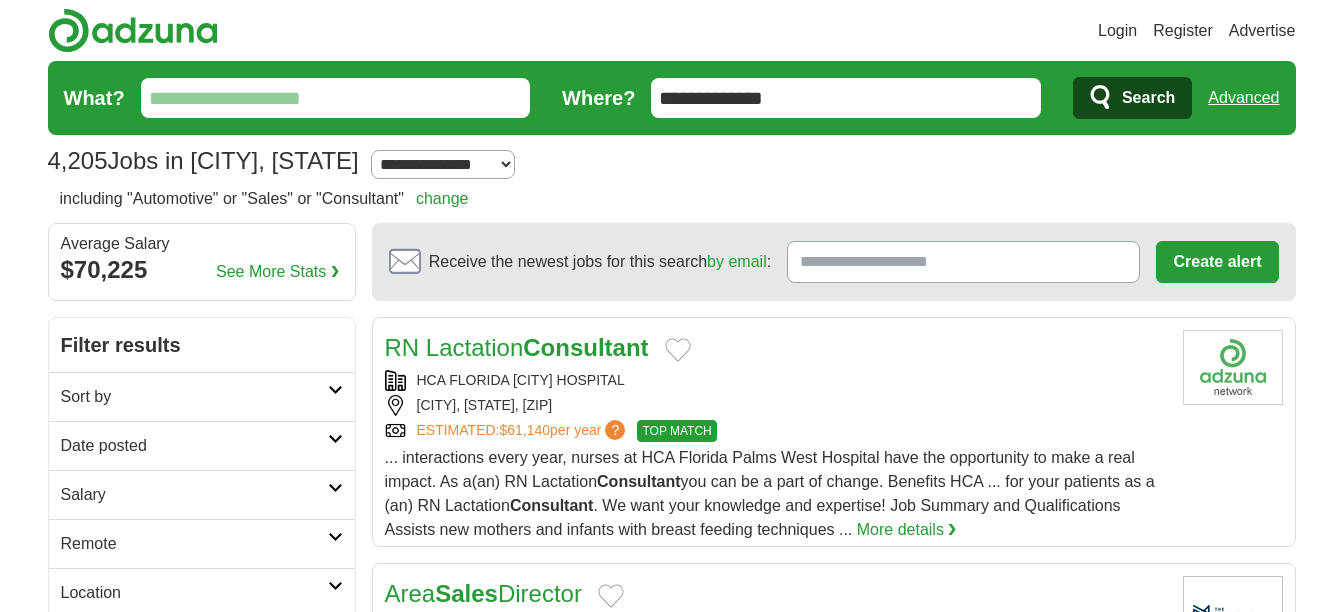 scroll, scrollTop: 0, scrollLeft: 0, axis: both 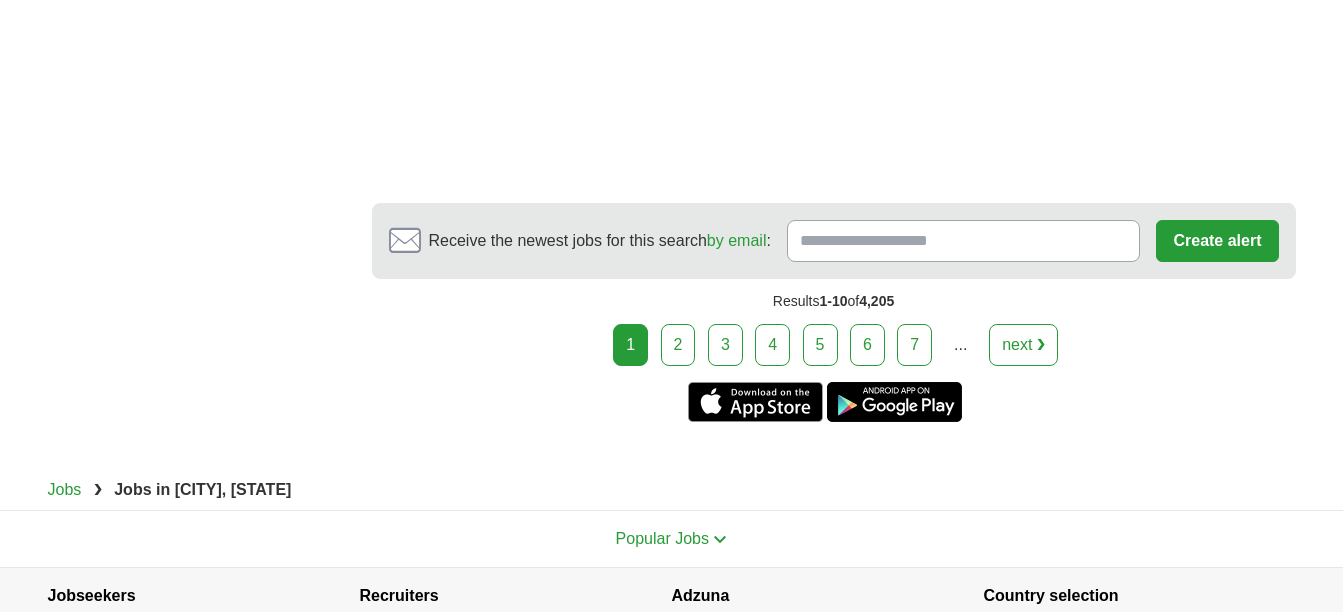 click on "2" at bounding box center (678, 345) 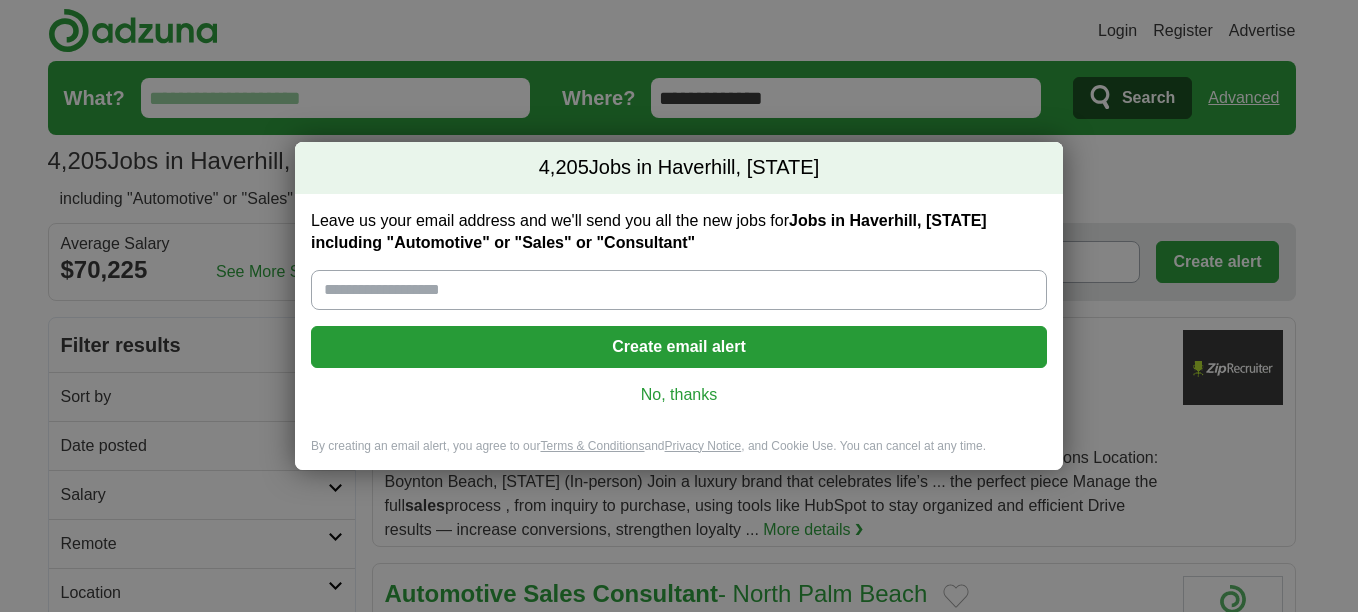 scroll, scrollTop: 0, scrollLeft: 0, axis: both 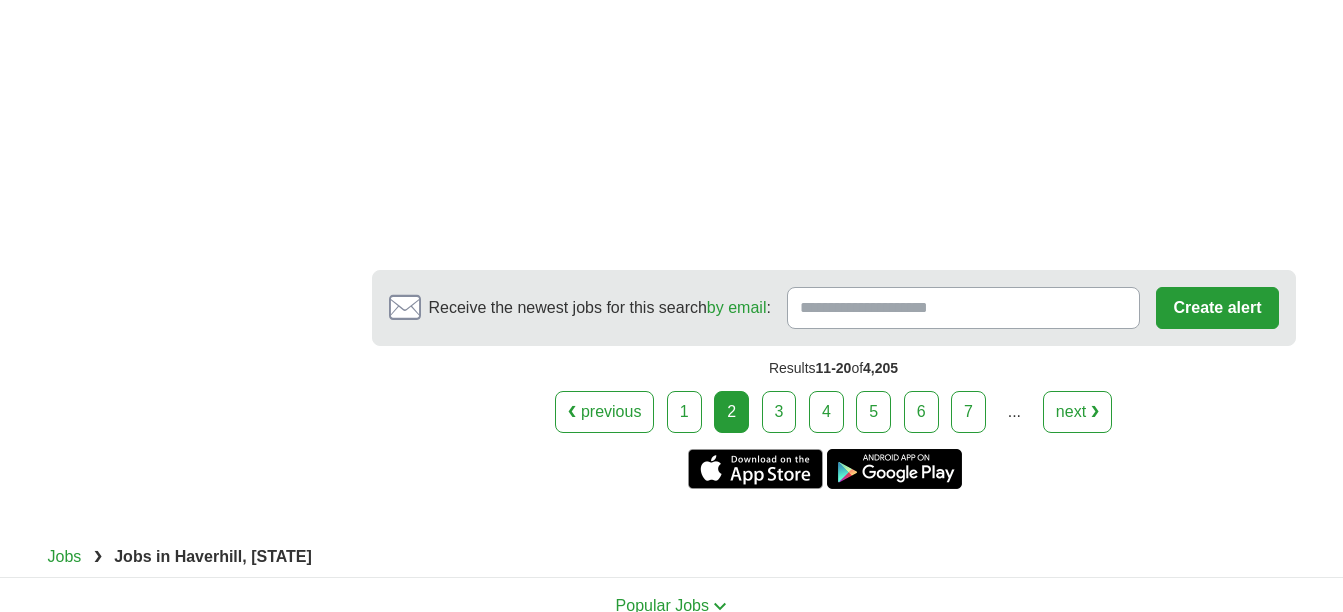 click on "3" at bounding box center (779, 412) 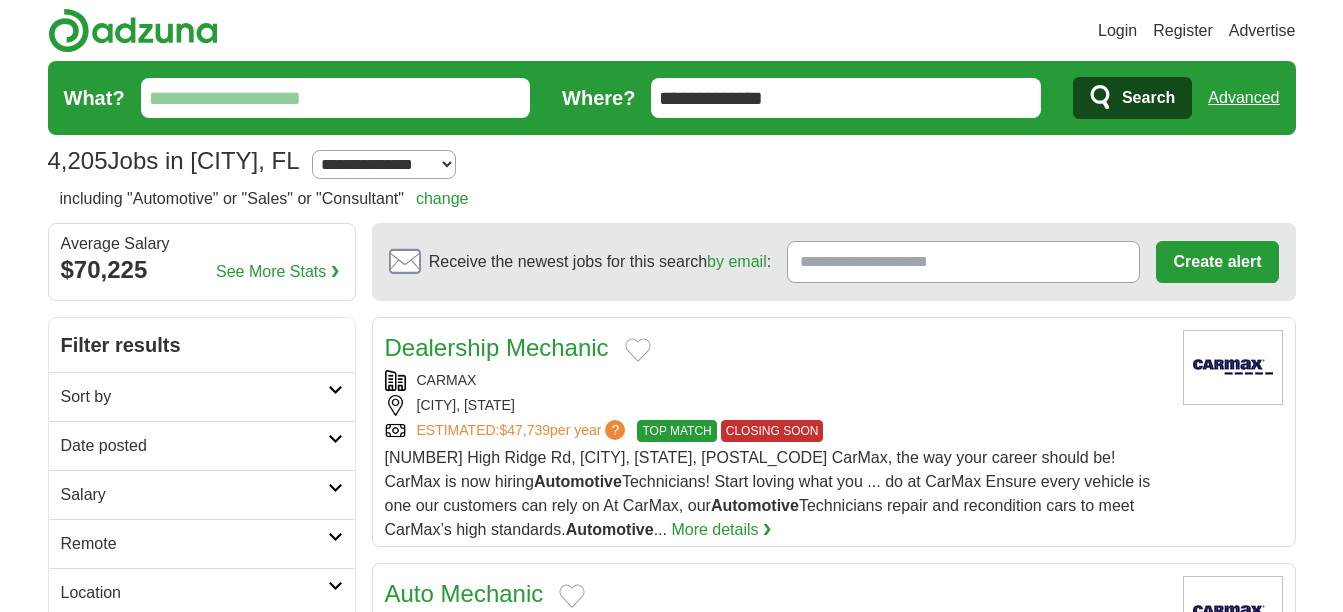 scroll, scrollTop: 0, scrollLeft: 0, axis: both 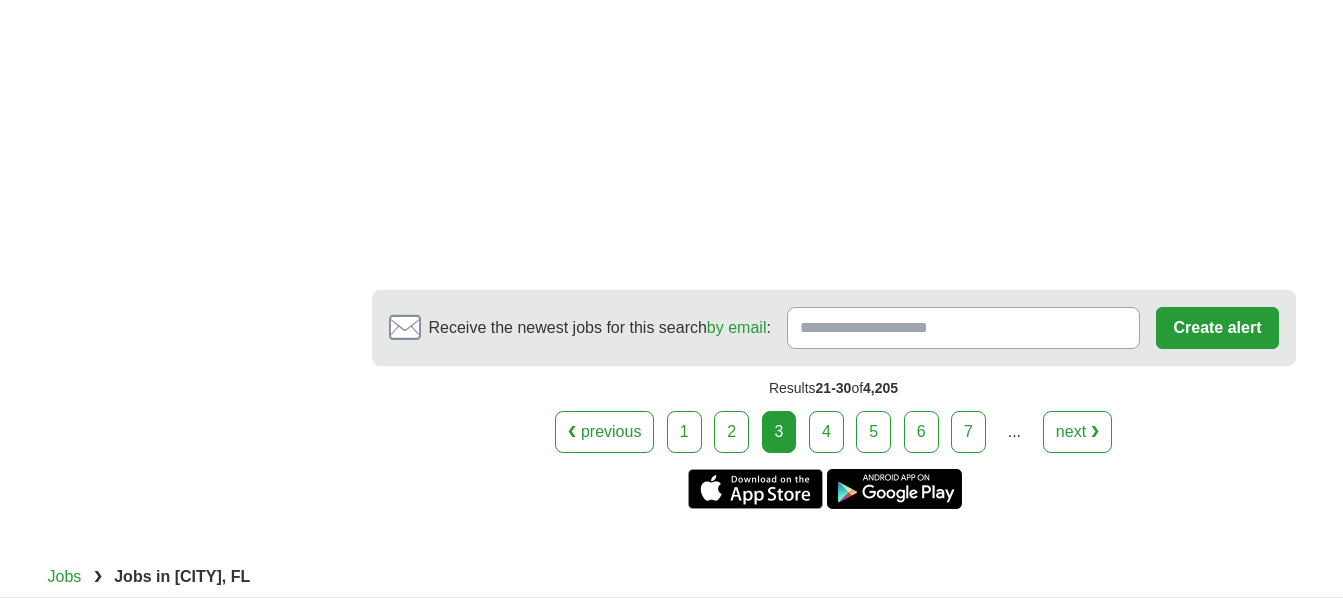 click on "4" at bounding box center [826, 432] 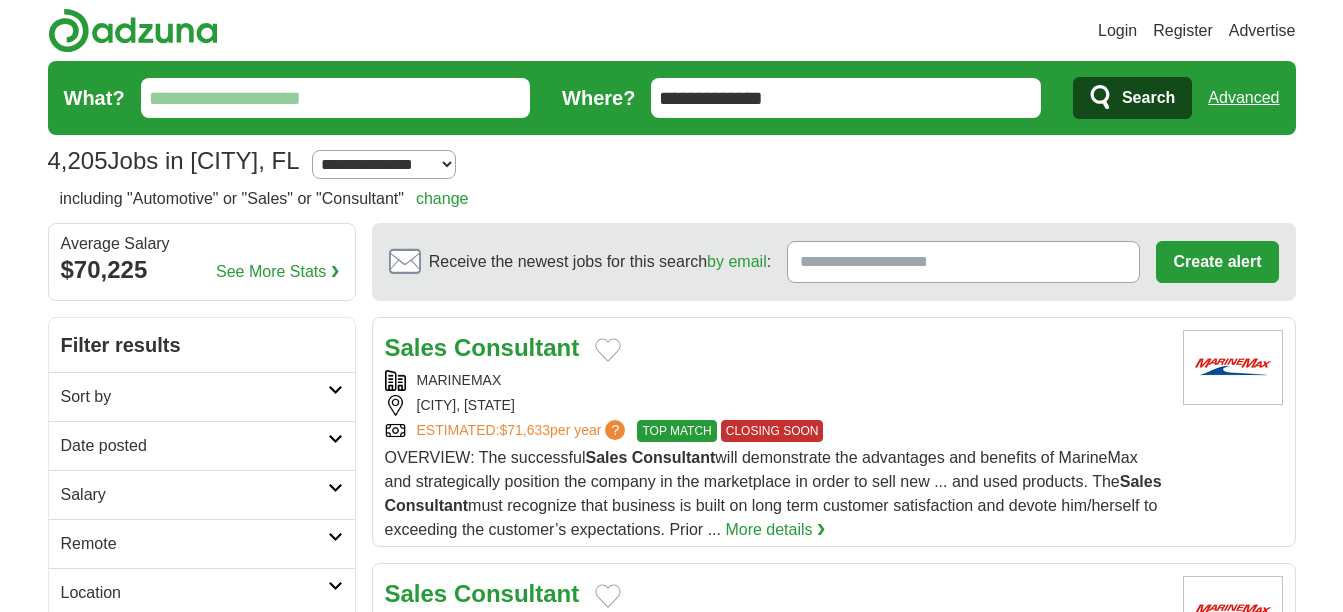 scroll, scrollTop: 0, scrollLeft: 0, axis: both 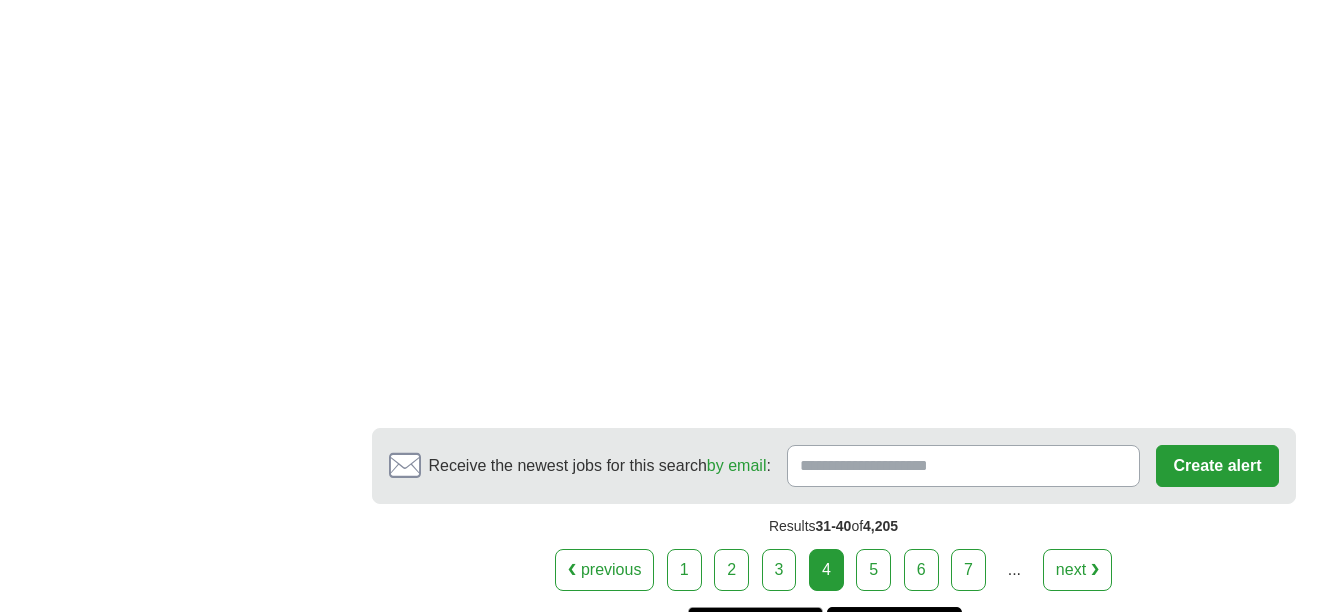 click on "5" at bounding box center (873, 570) 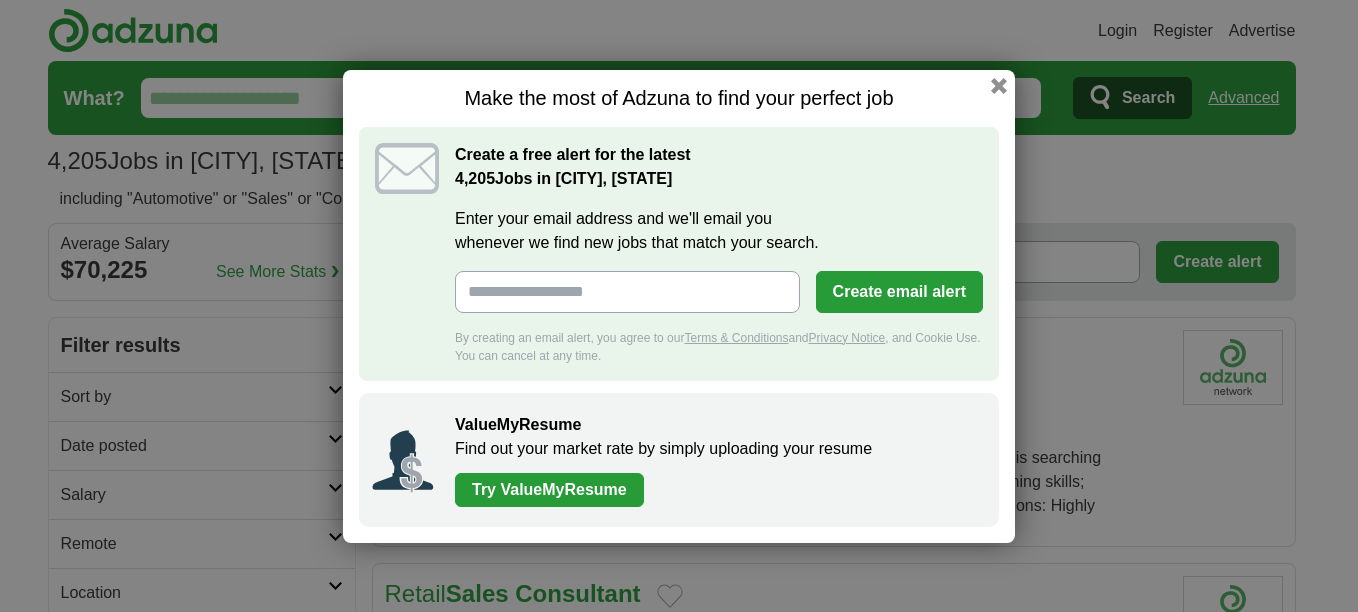 scroll, scrollTop: 0, scrollLeft: 0, axis: both 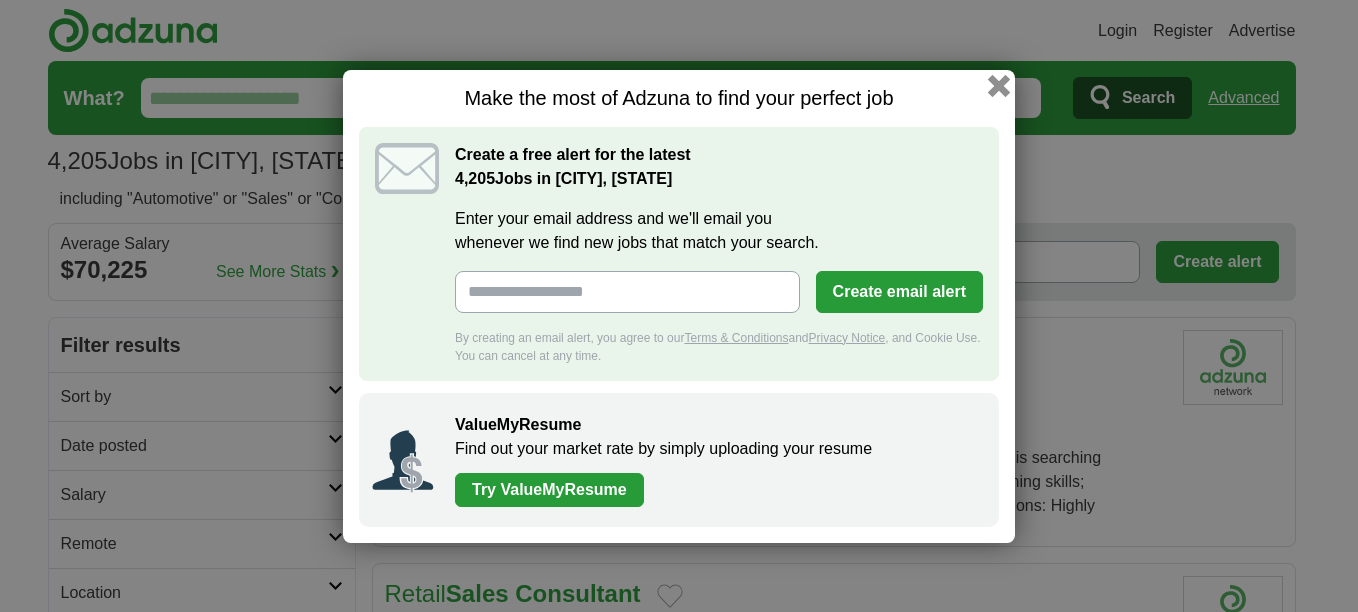 click at bounding box center [999, 85] 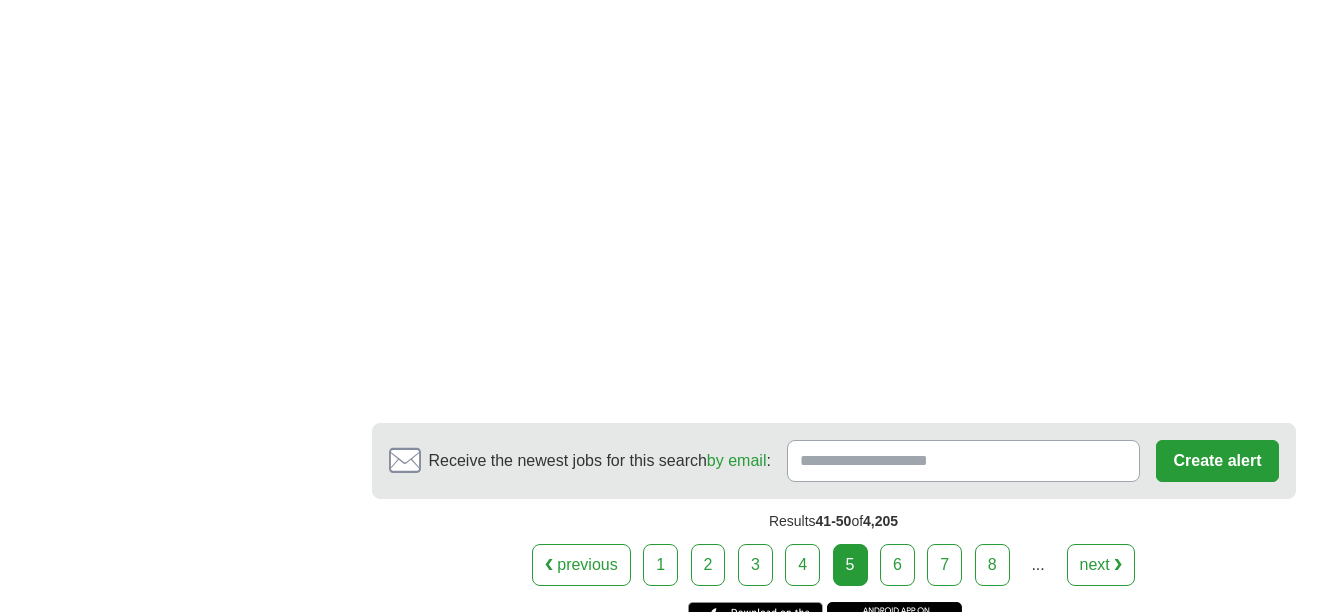 scroll, scrollTop: 3900, scrollLeft: 0, axis: vertical 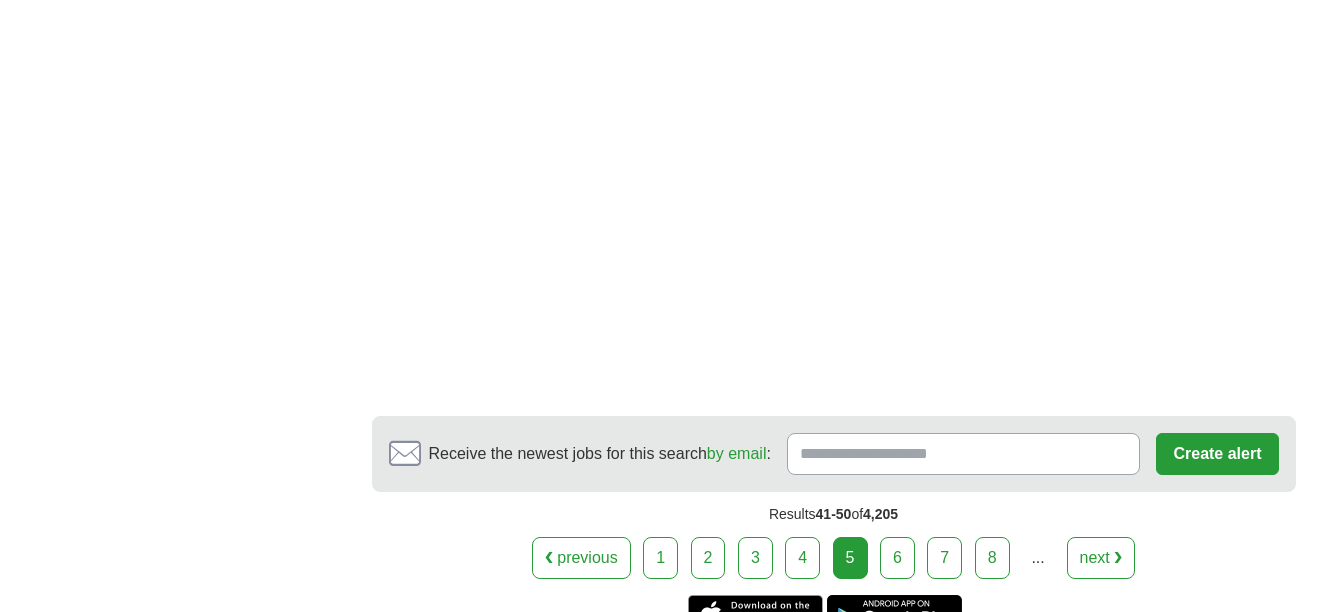 click on "6" at bounding box center (897, 558) 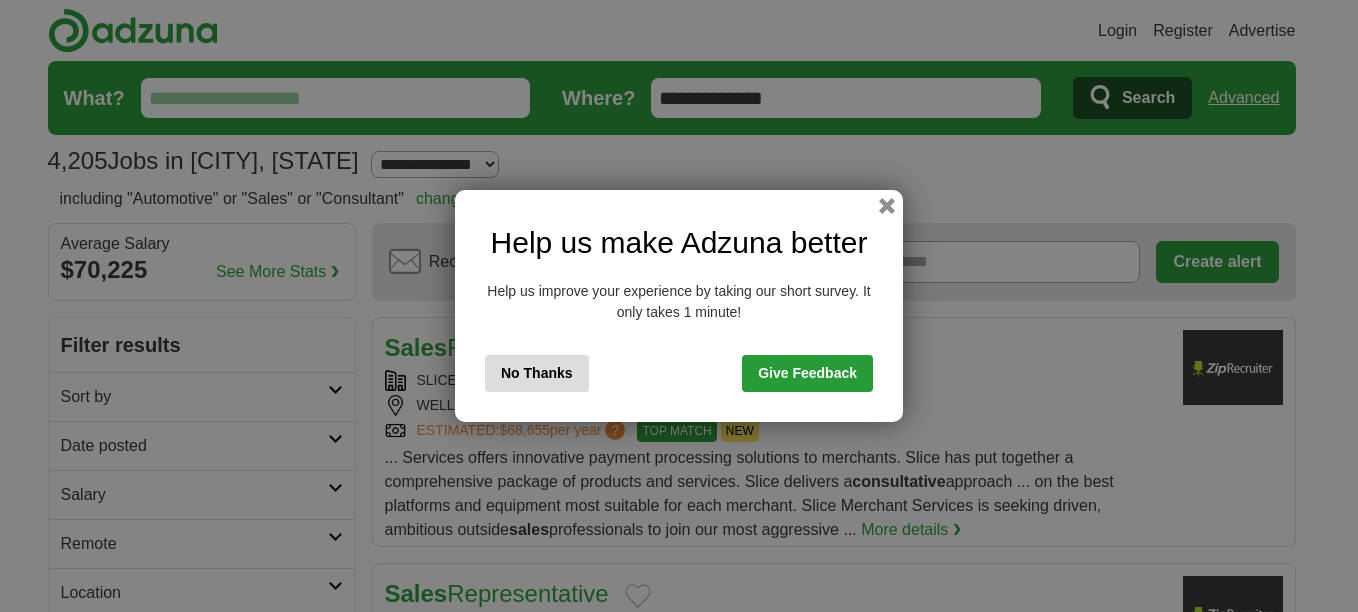 scroll, scrollTop: 0, scrollLeft: 0, axis: both 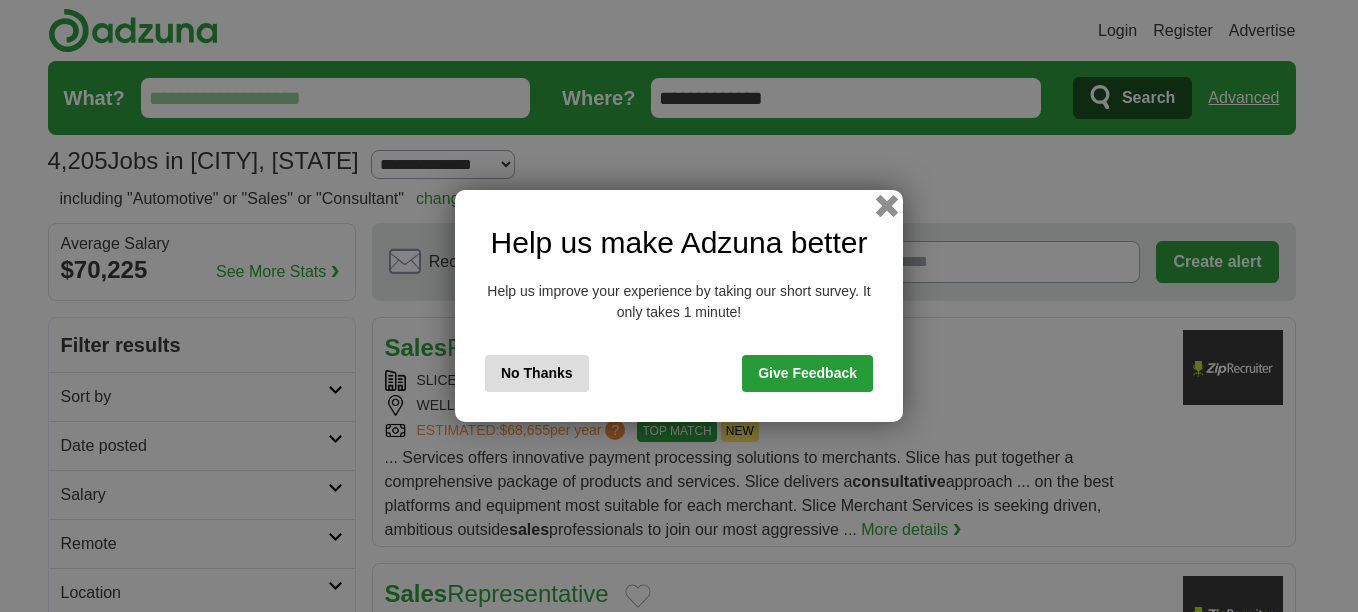click at bounding box center (887, 206) 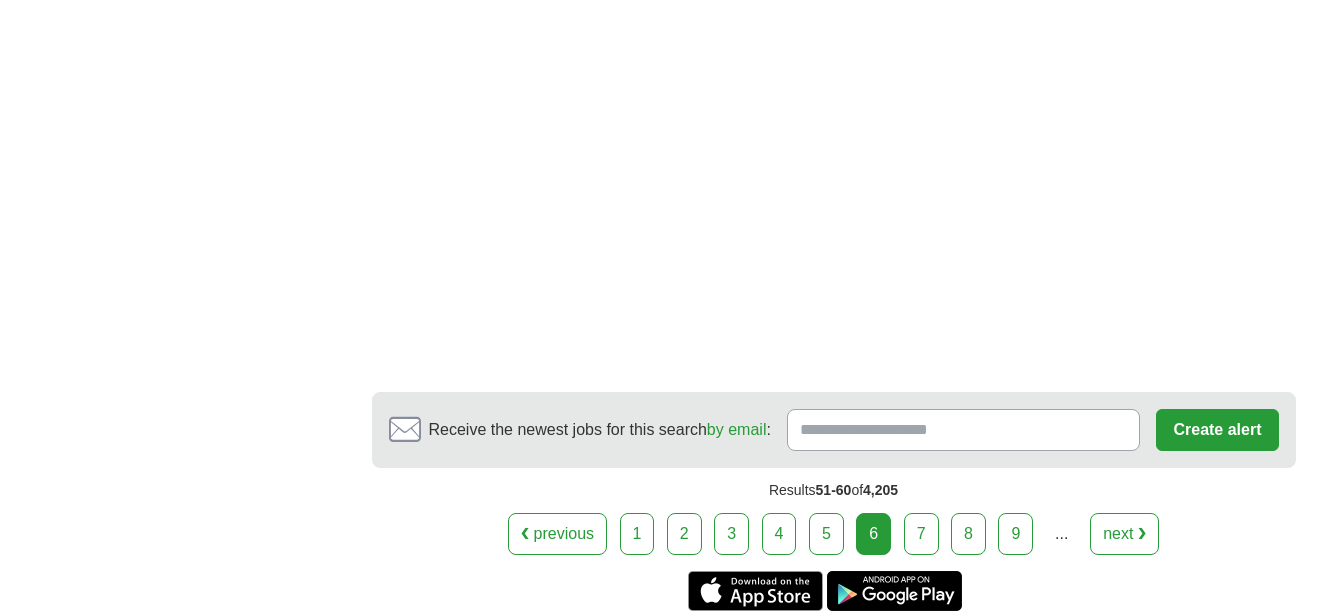scroll, scrollTop: 3300, scrollLeft: 0, axis: vertical 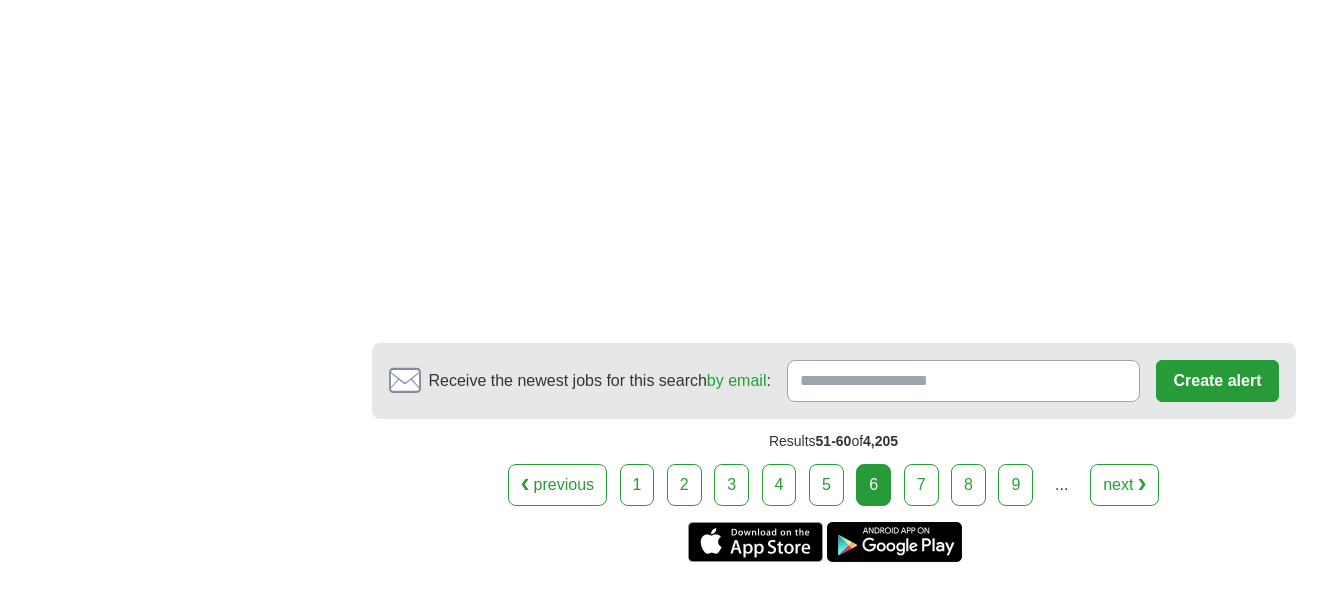 click on "7" at bounding box center (921, 485) 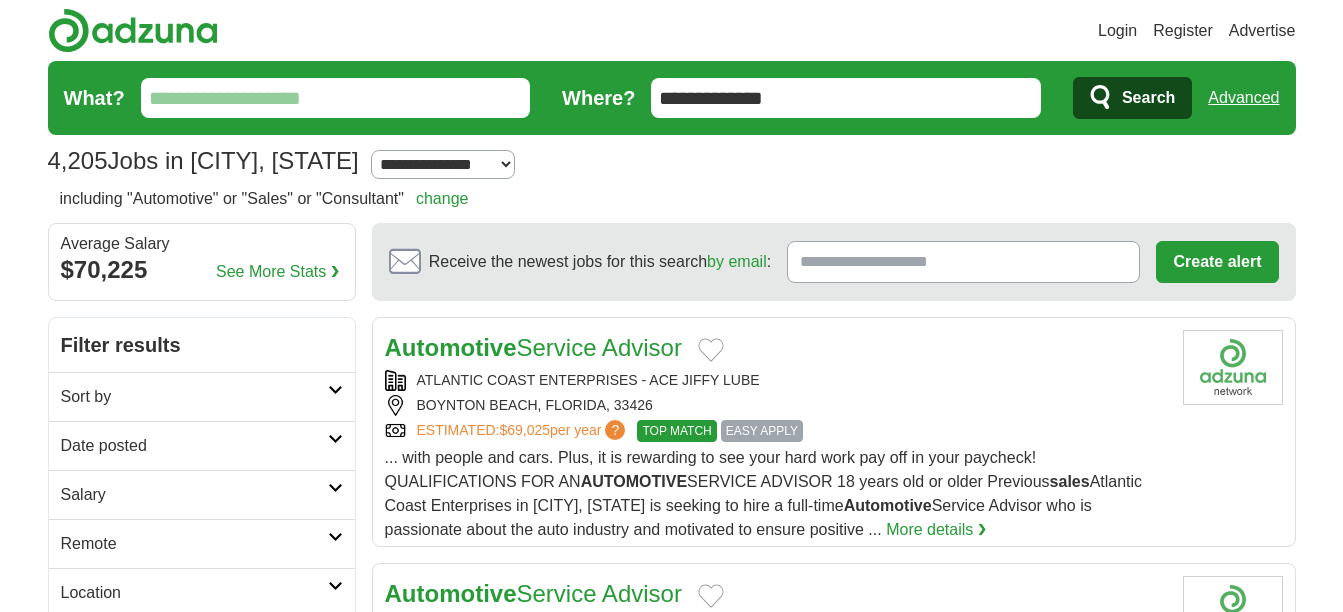 scroll, scrollTop: 51, scrollLeft: 0, axis: vertical 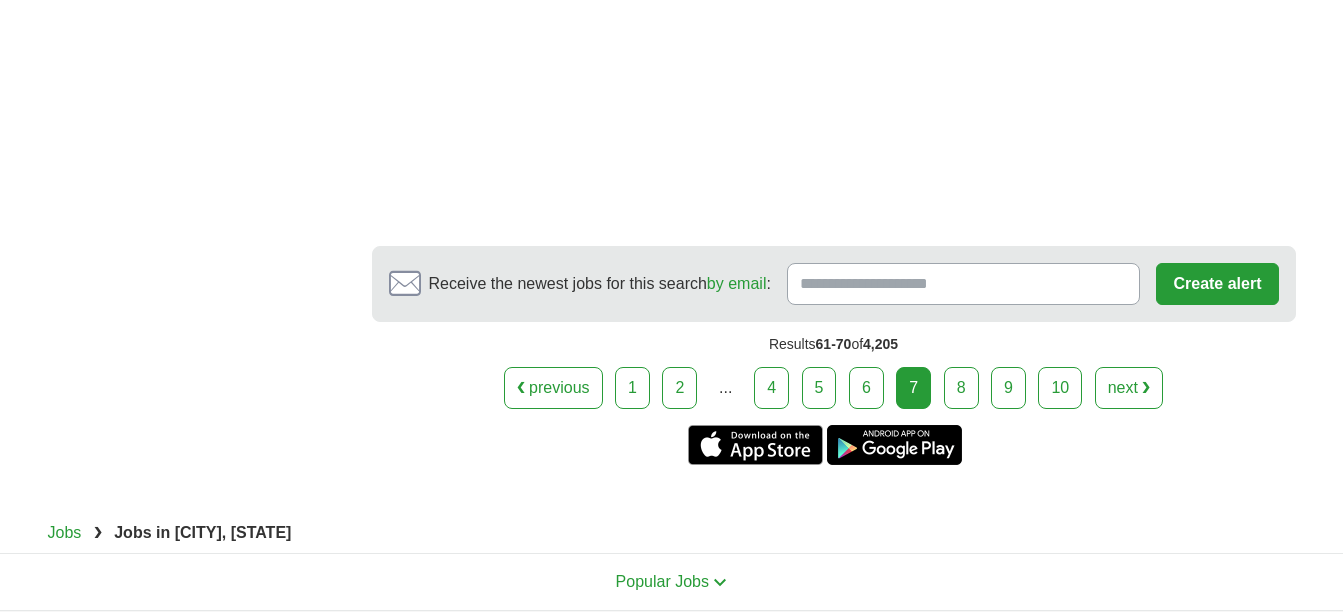 click on "8" at bounding box center [961, 388] 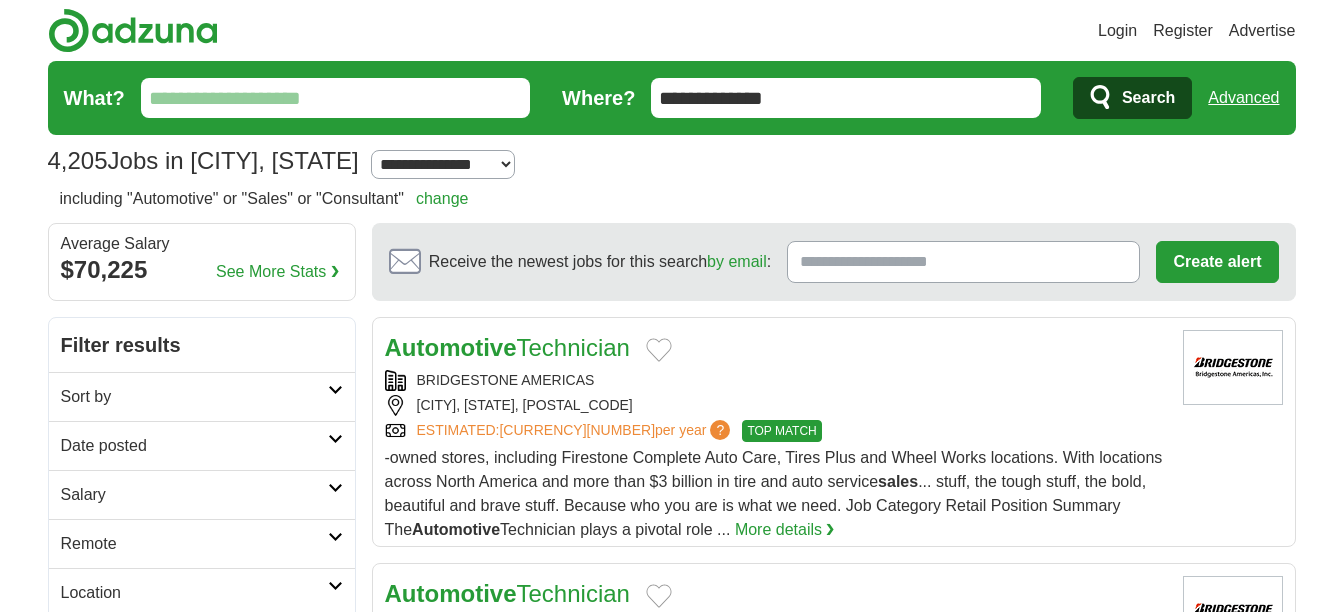 scroll, scrollTop: 900, scrollLeft: 0, axis: vertical 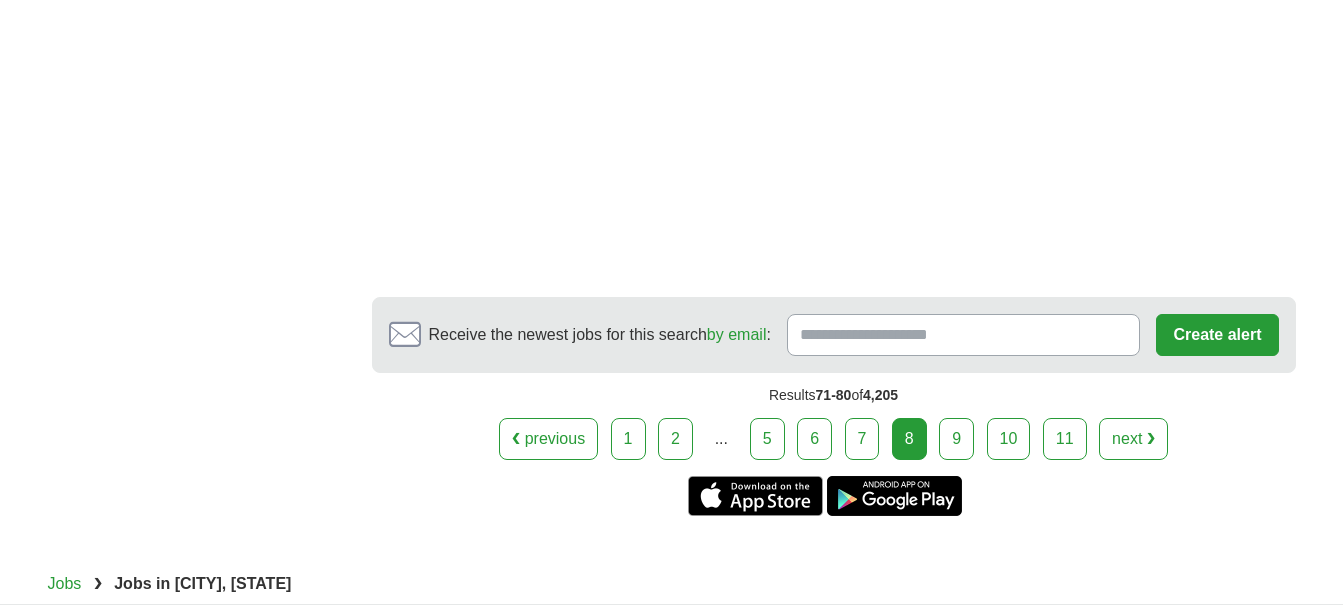 click on "9" at bounding box center (956, 439) 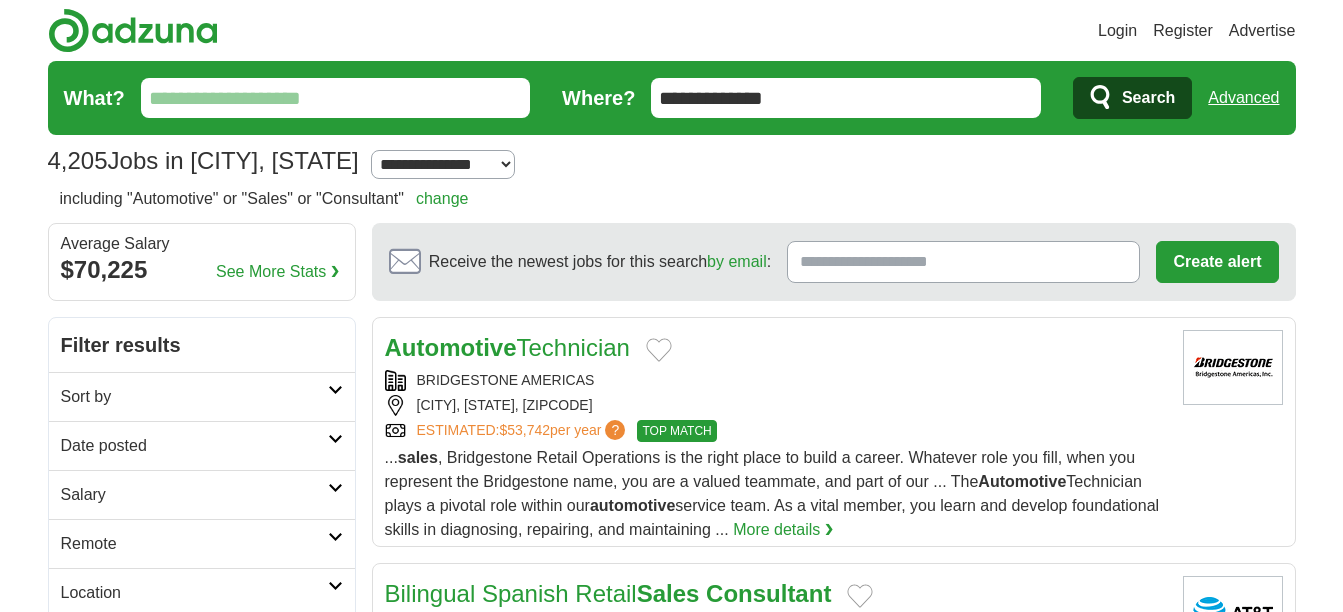 scroll, scrollTop: 0, scrollLeft: 0, axis: both 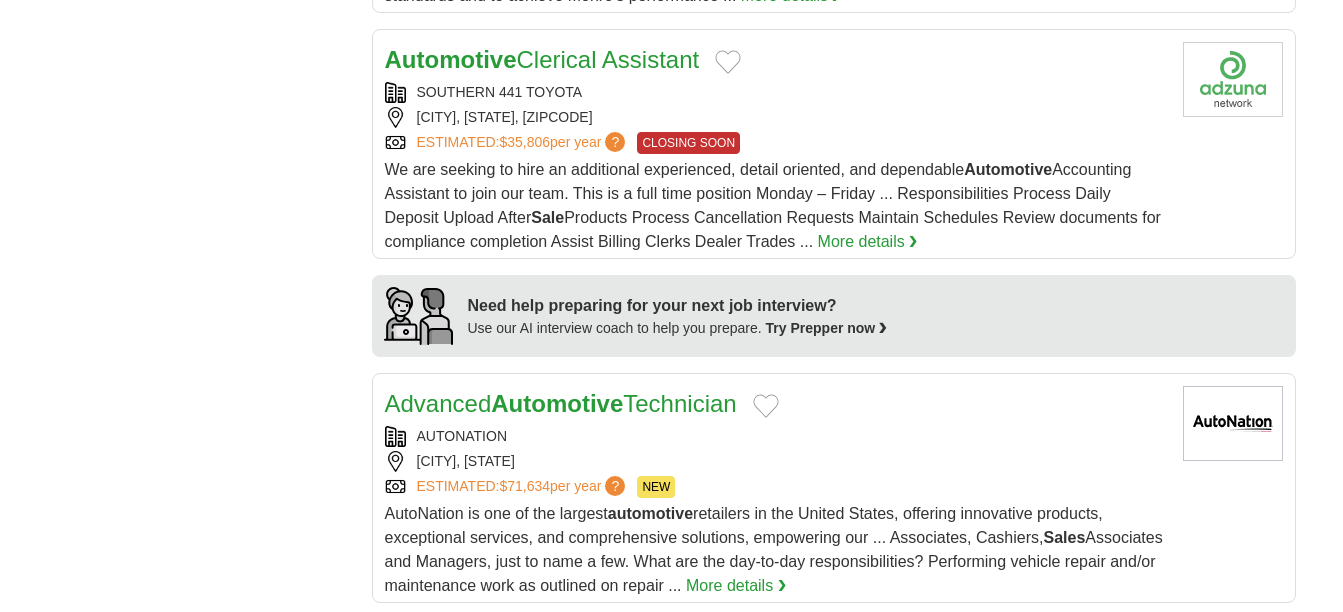 click on "More details ❯" at bounding box center [868, 242] 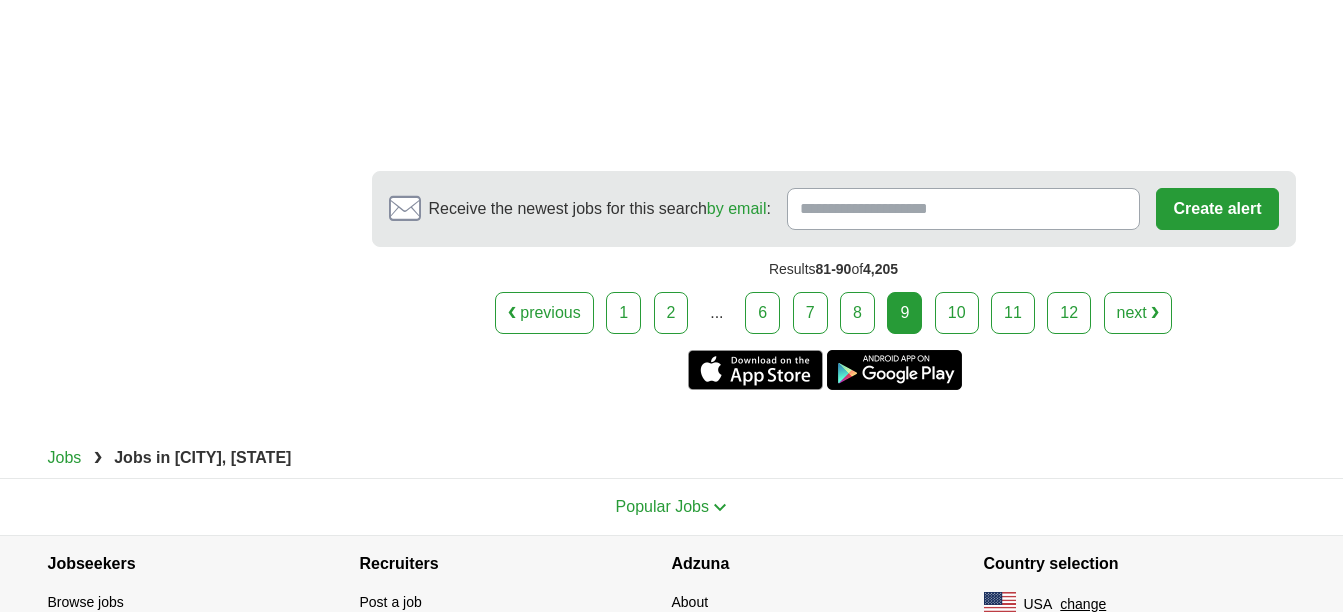 scroll, scrollTop: 4100, scrollLeft: 0, axis: vertical 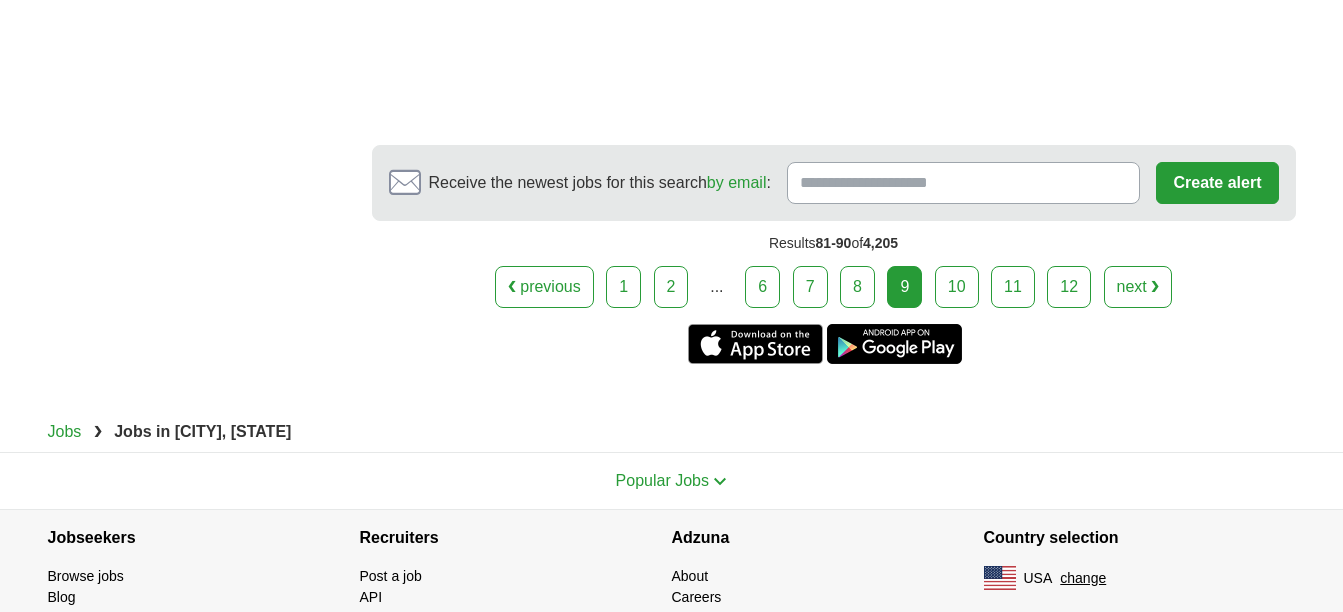 click on "10" at bounding box center (957, 287) 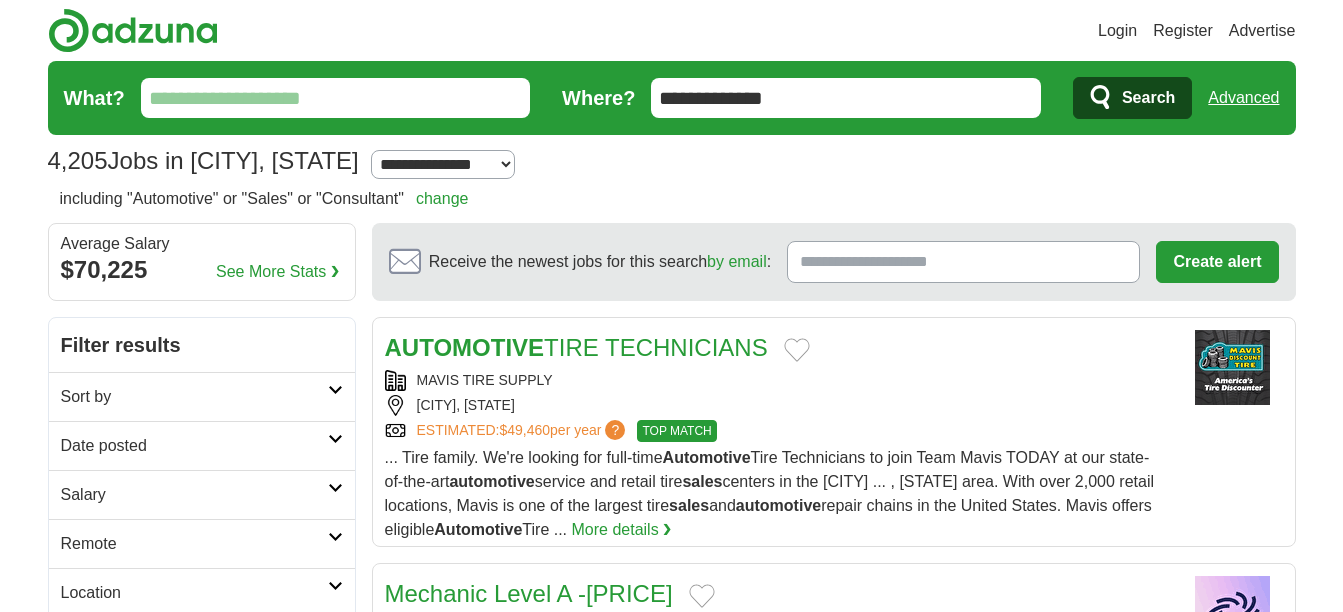 scroll, scrollTop: 0, scrollLeft: 0, axis: both 